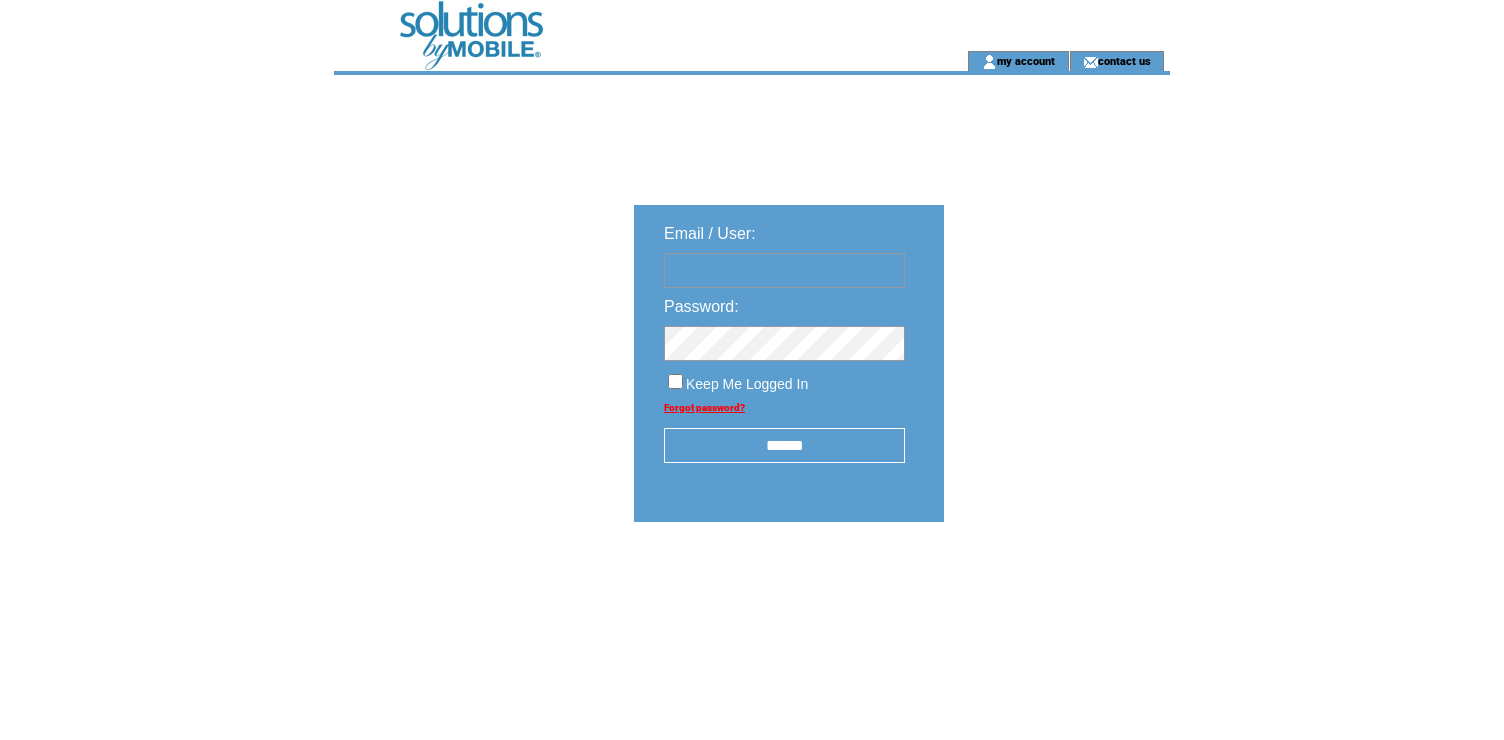scroll, scrollTop: 0, scrollLeft: 0, axis: both 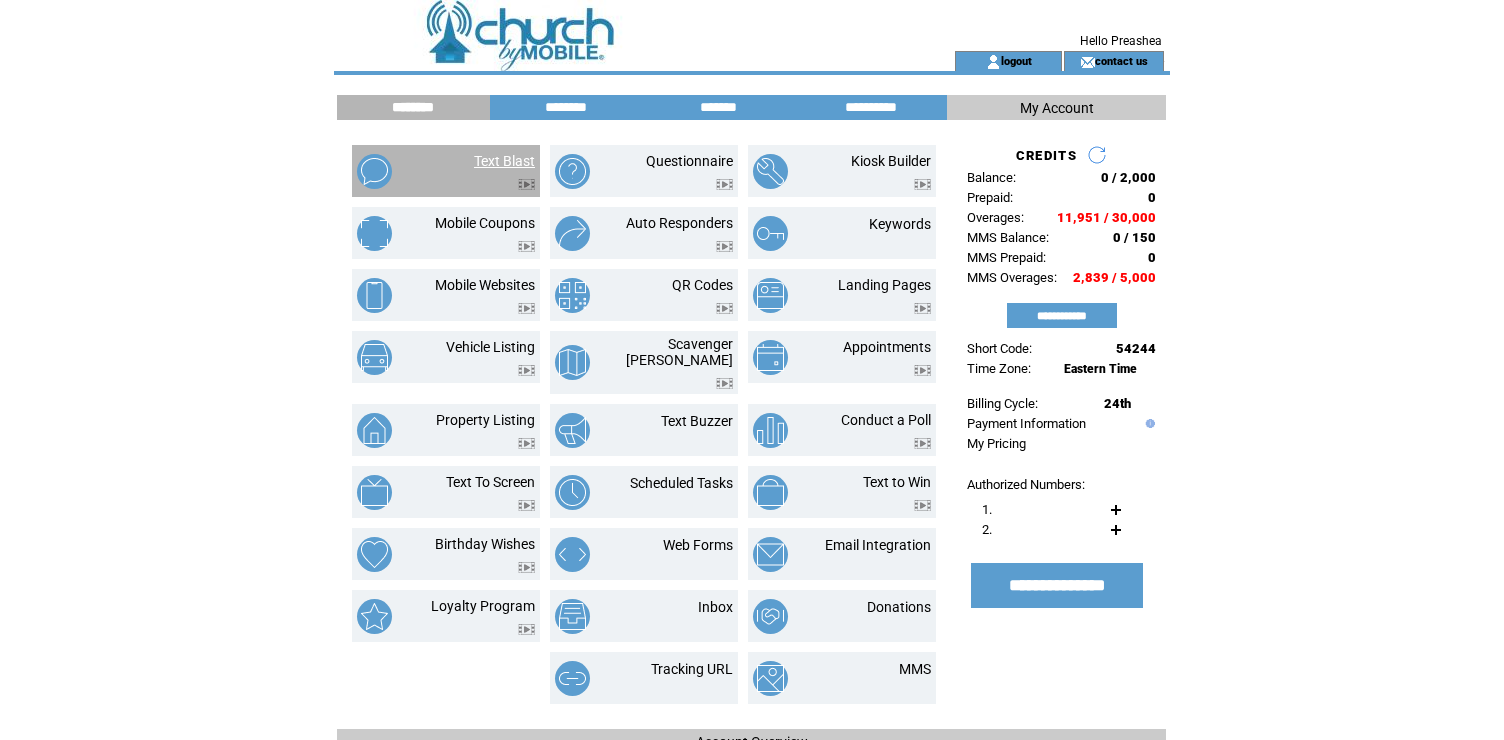 click on "Text Blast" at bounding box center [504, 161] 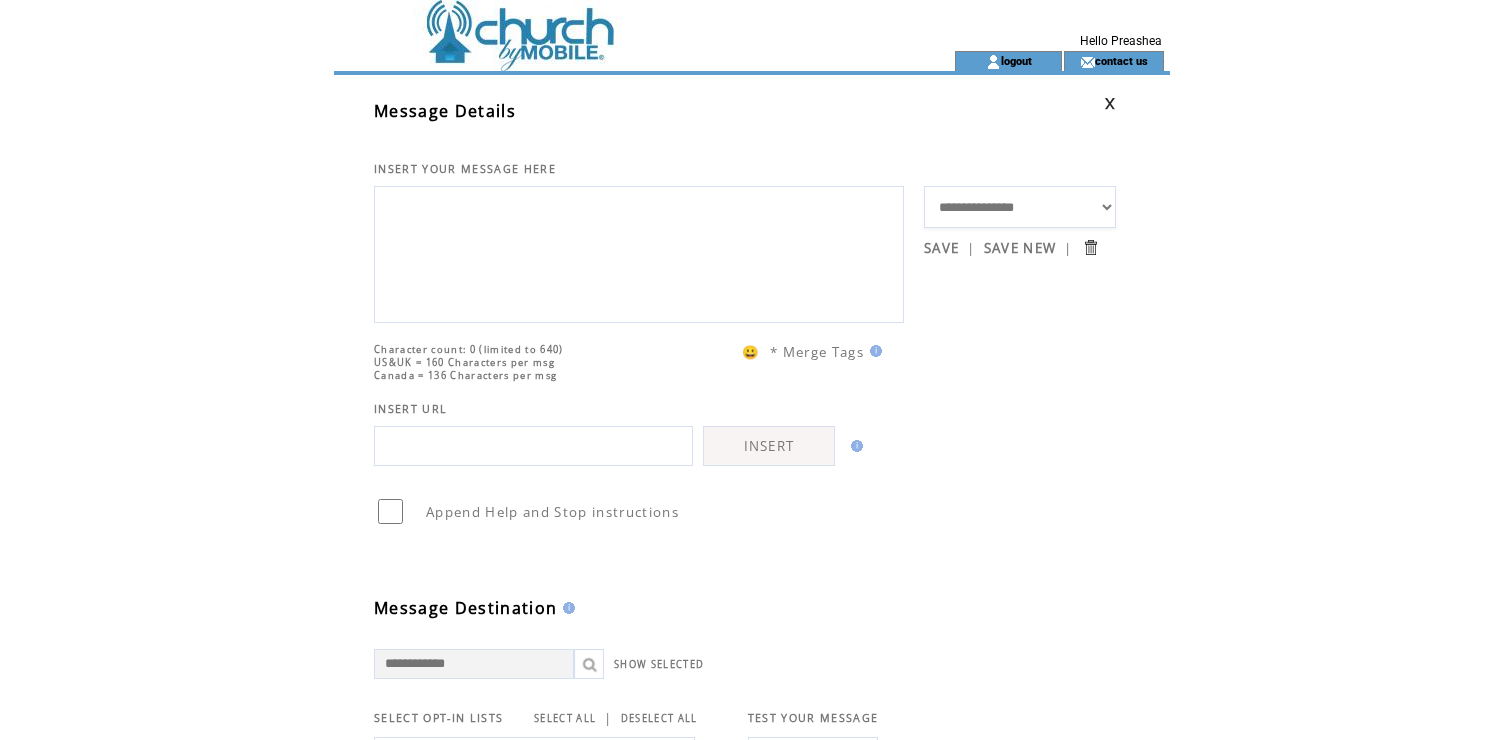scroll, scrollTop: 0, scrollLeft: 0, axis: both 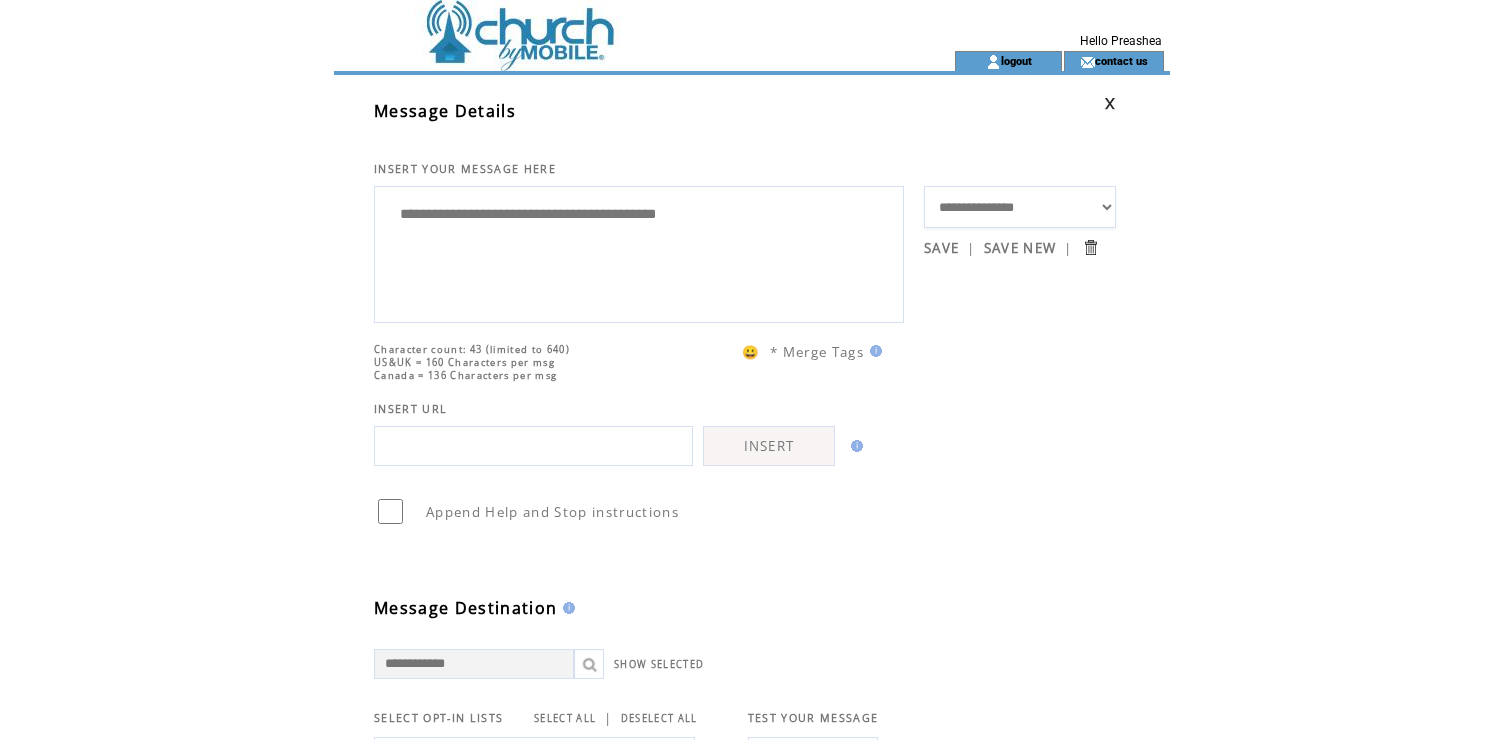 click on "**********" at bounding box center [639, 252] 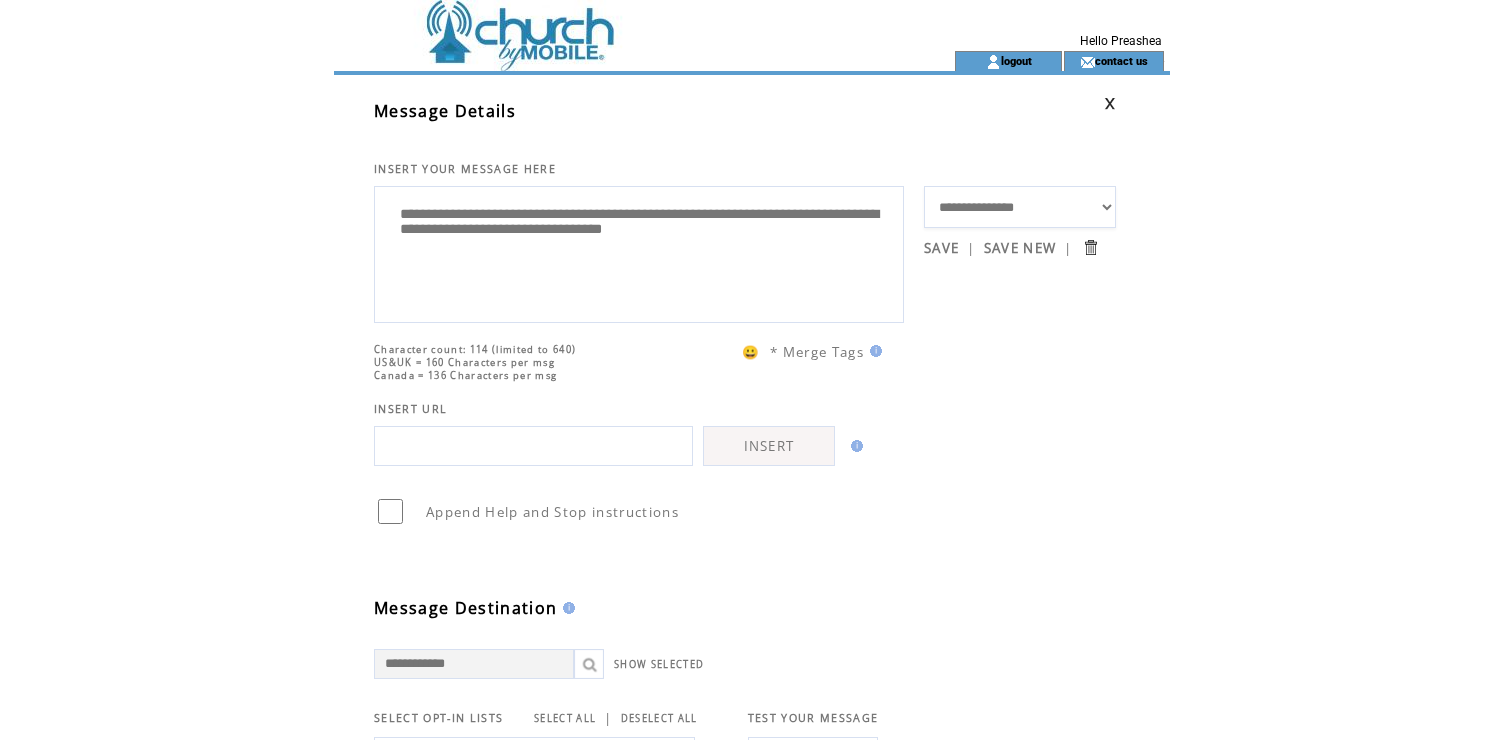 drag, startPoint x: 486, startPoint y: 240, endPoint x: 593, endPoint y: 273, distance: 111.97321 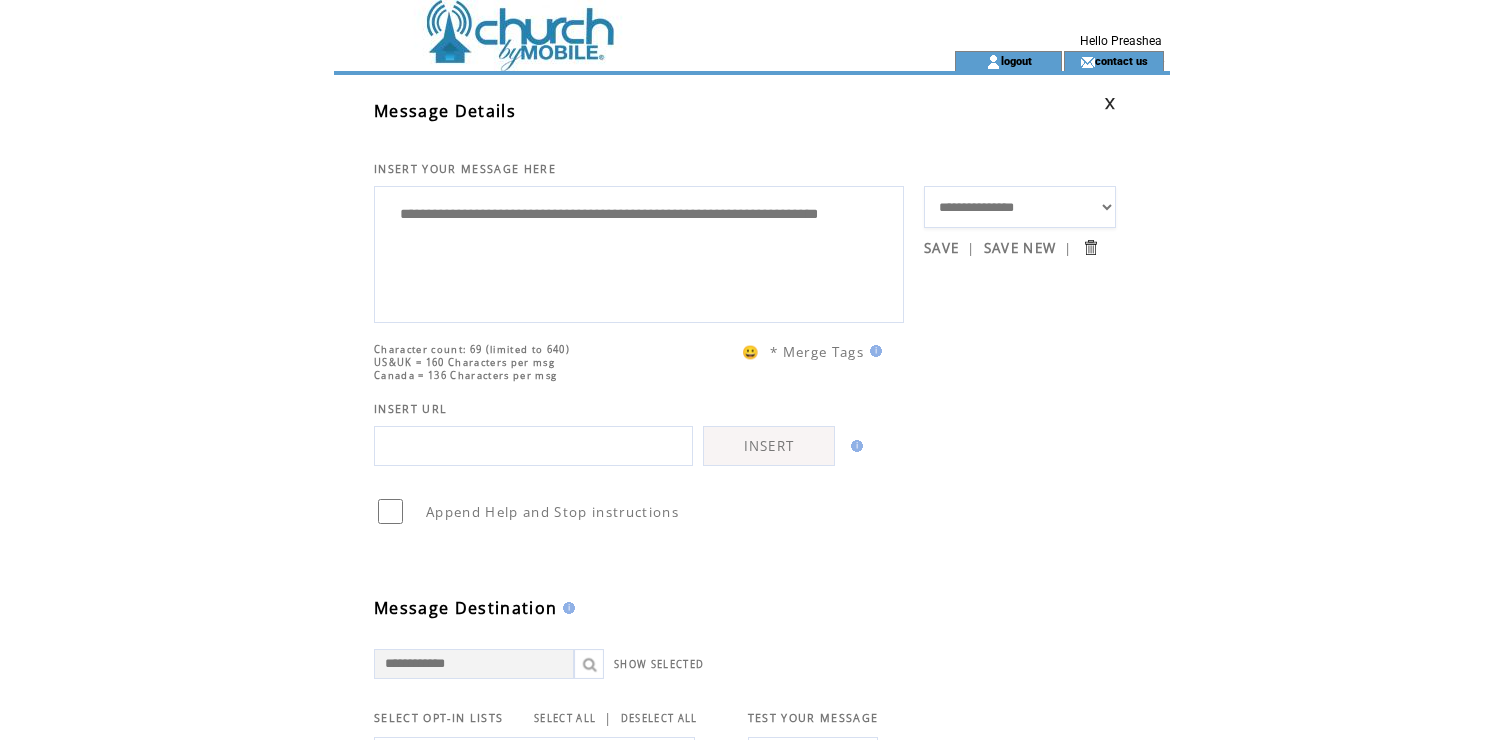 paste on "**********" 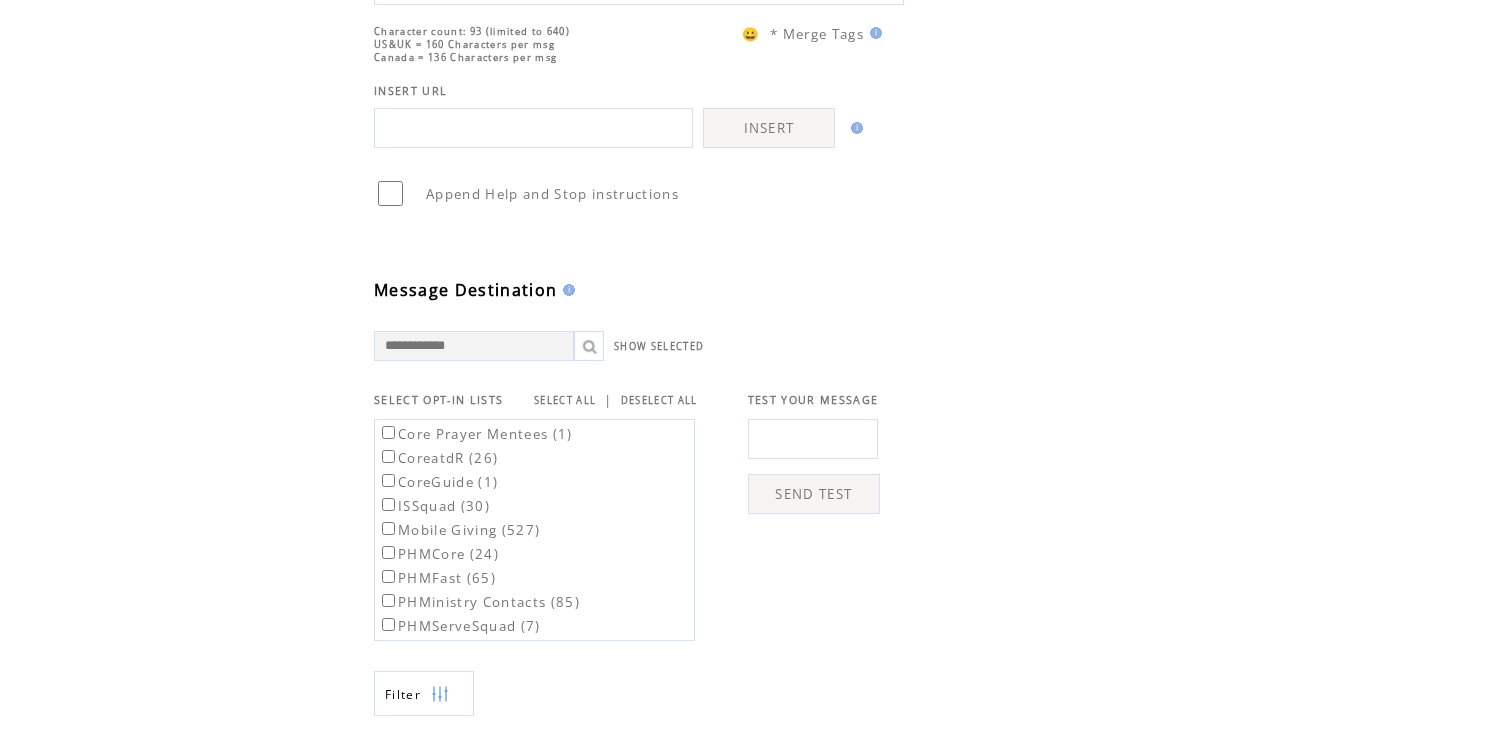 scroll, scrollTop: 345, scrollLeft: 0, axis: vertical 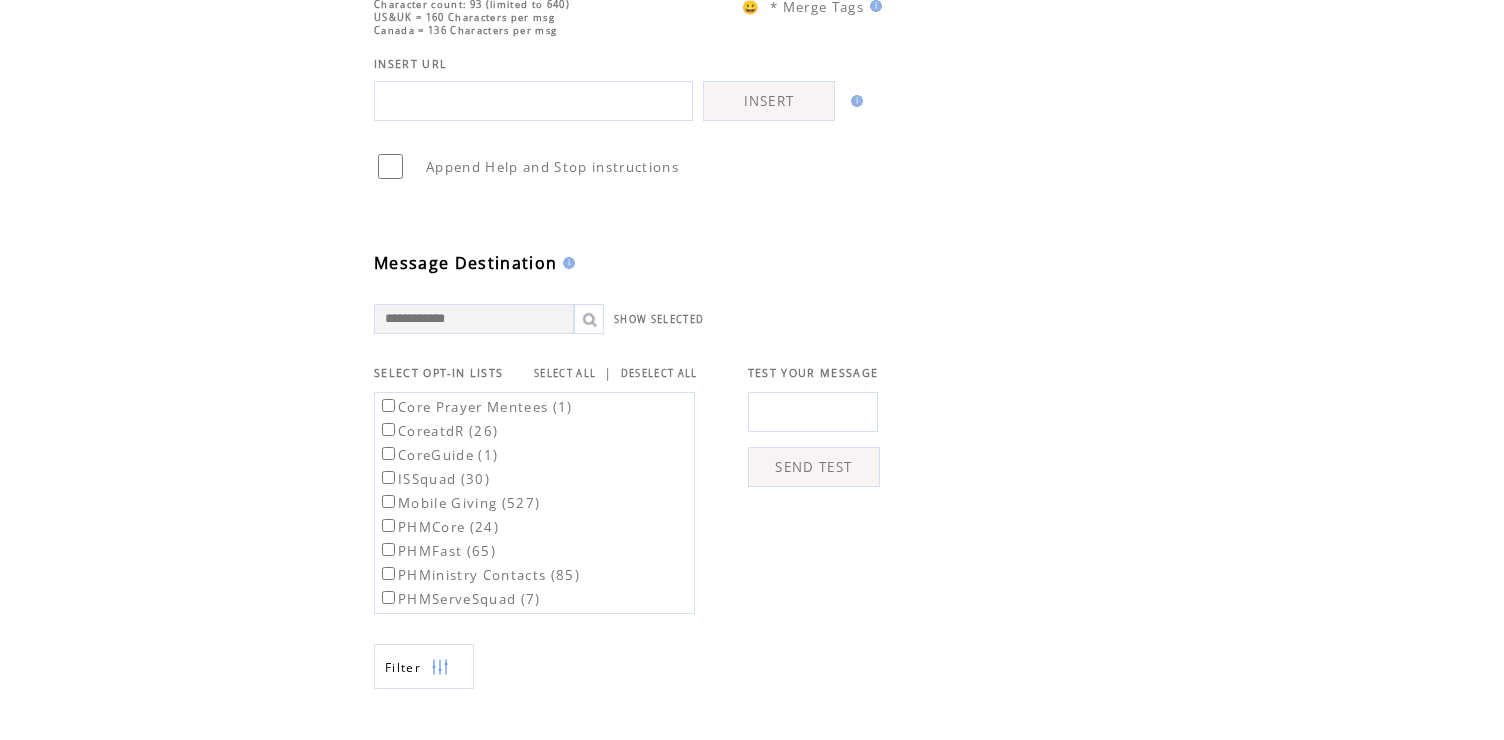 type on "**********" 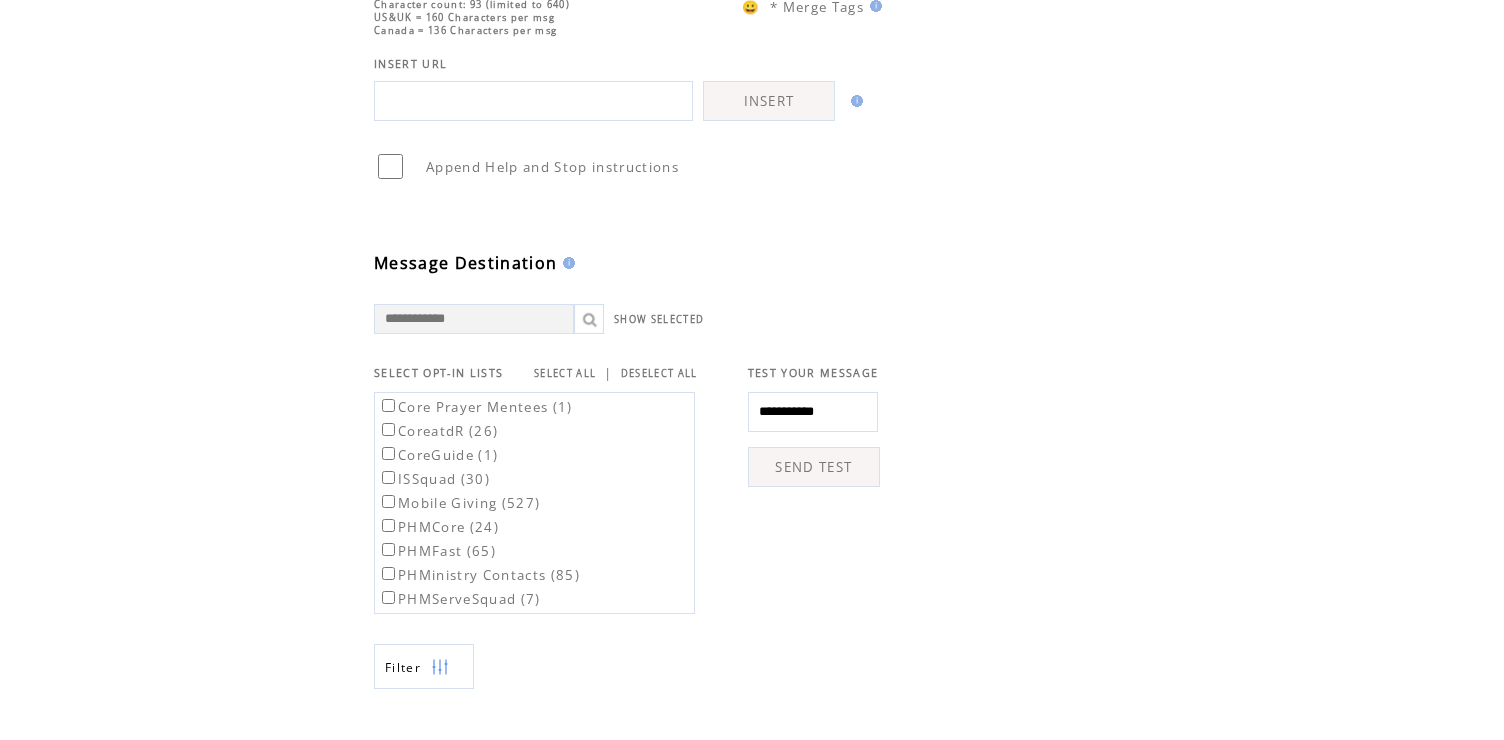 click on "SEND TEST" at bounding box center (814, 467) 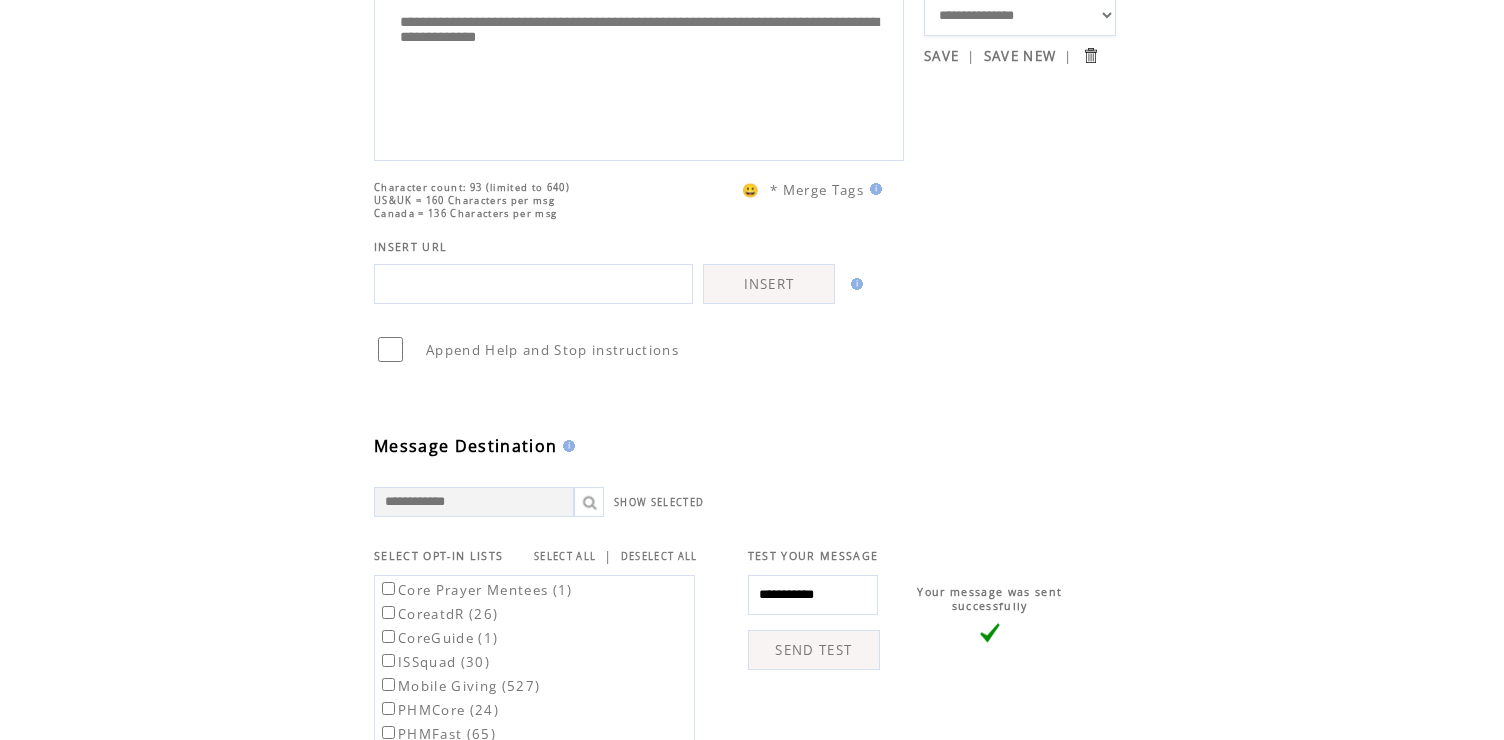 scroll, scrollTop: 231, scrollLeft: 0, axis: vertical 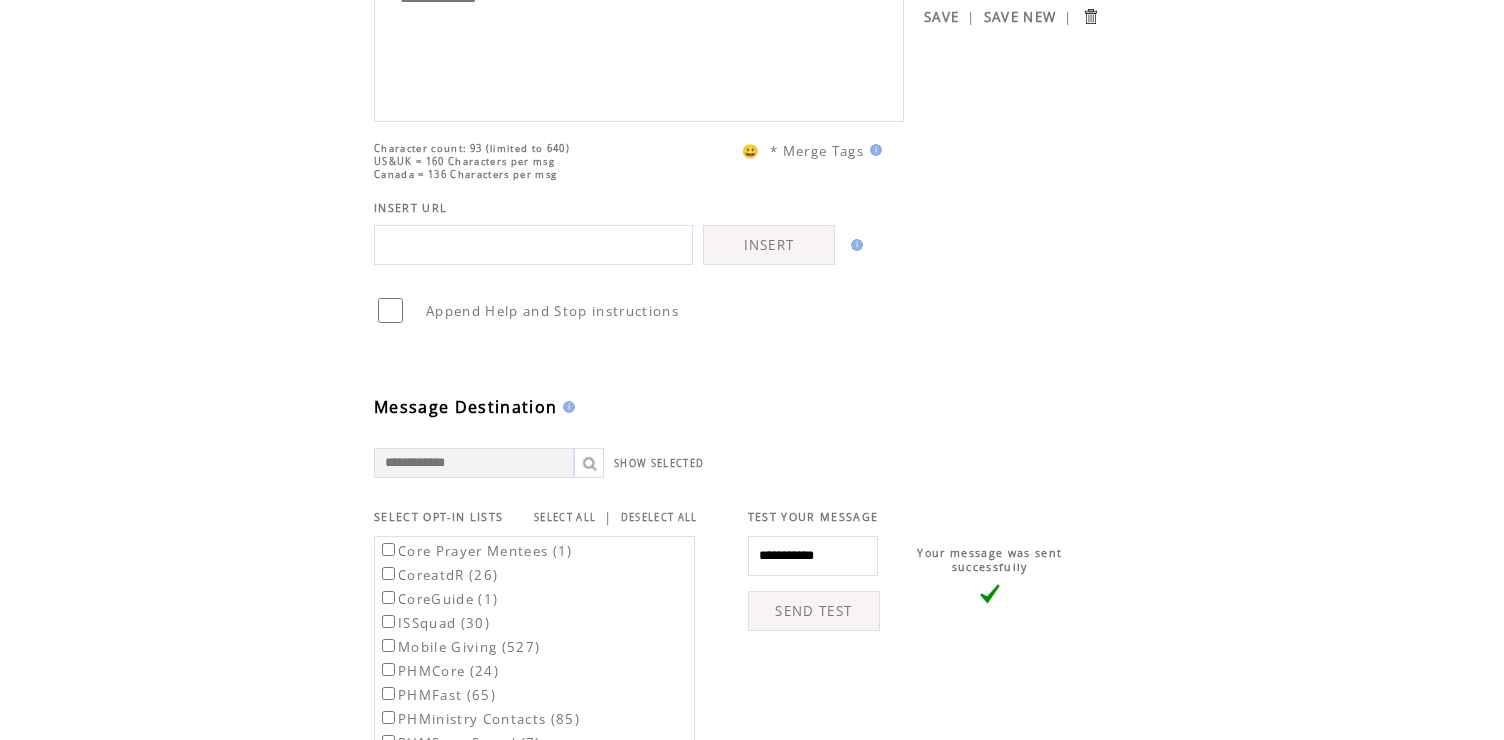 click on "**********" at bounding box center (745, 618) 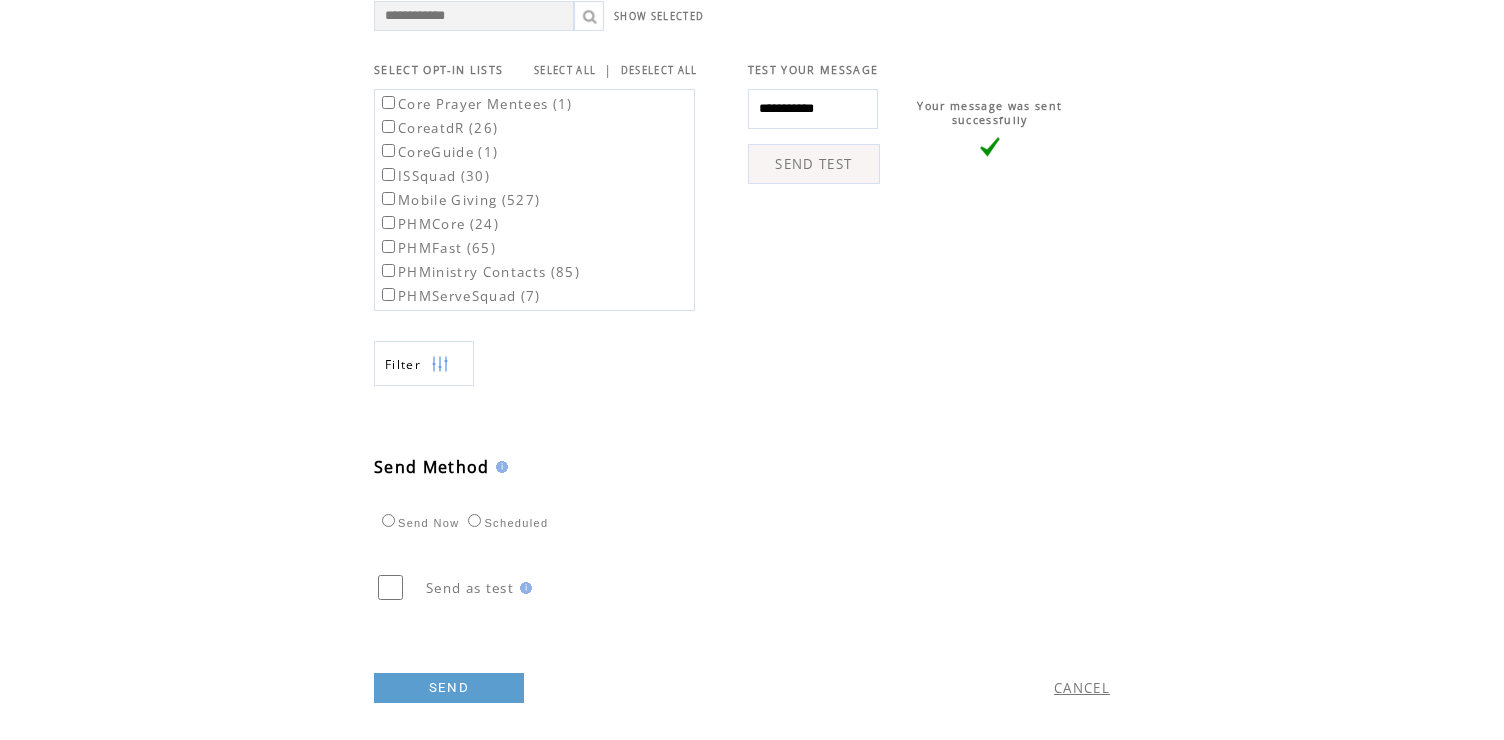 scroll, scrollTop: 701, scrollLeft: 0, axis: vertical 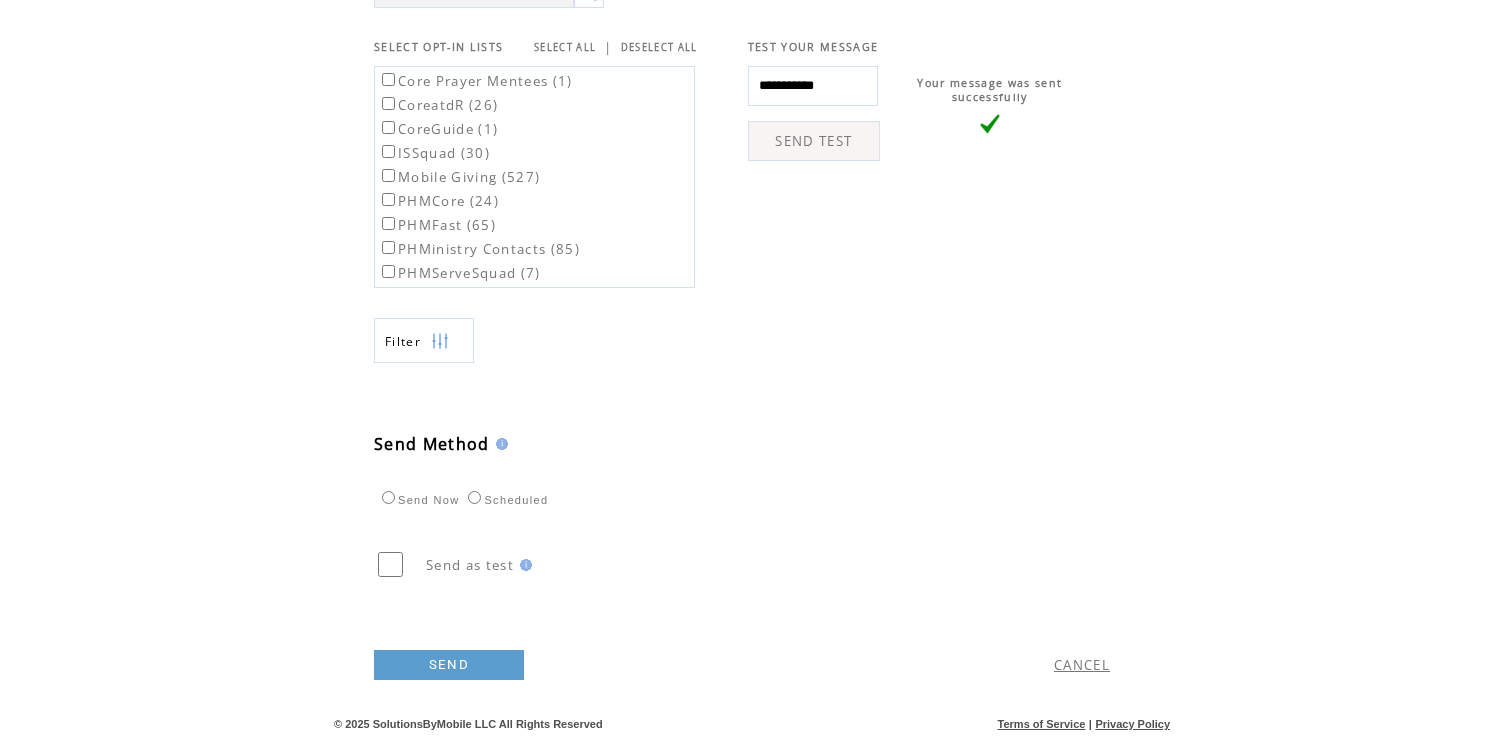 click on "SEND" at bounding box center (449, 665) 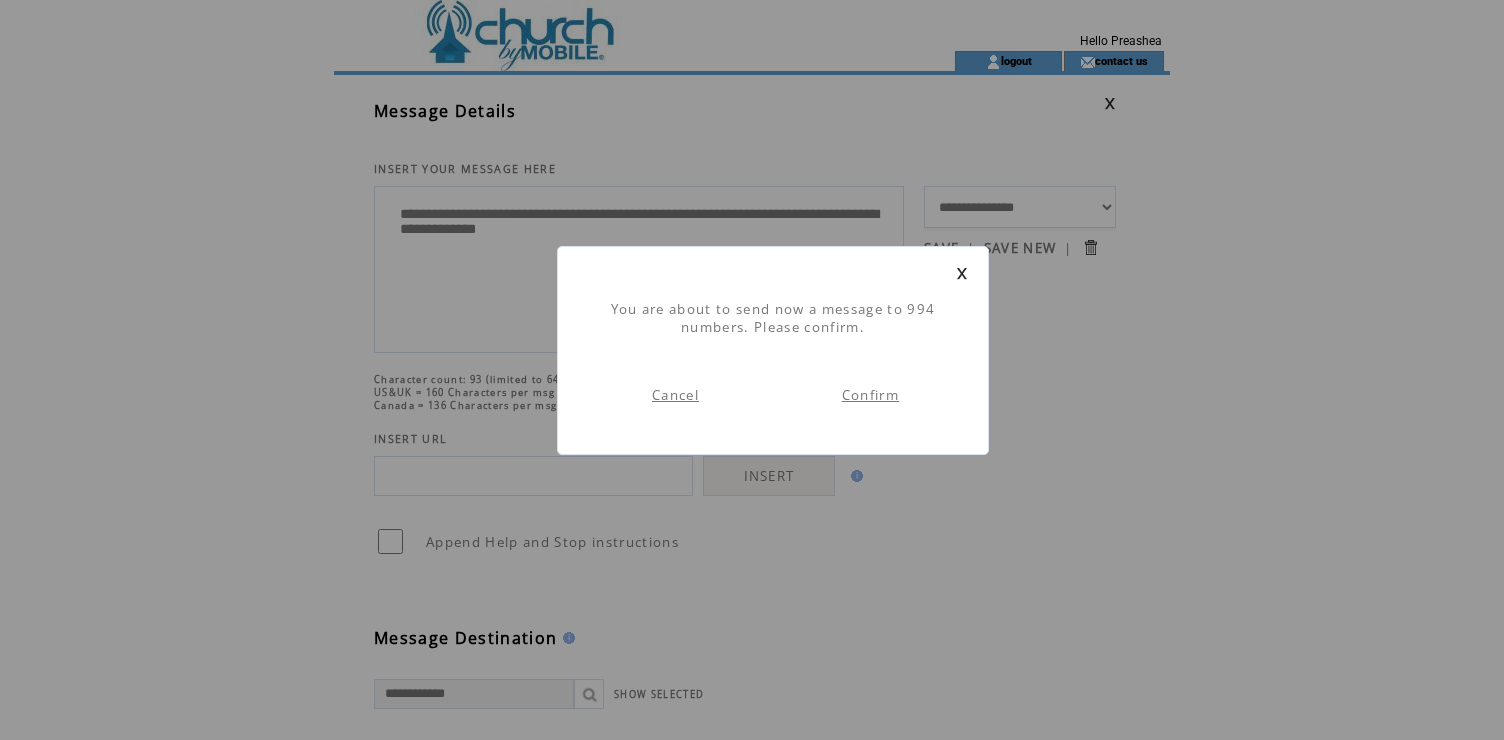 scroll, scrollTop: 1, scrollLeft: 0, axis: vertical 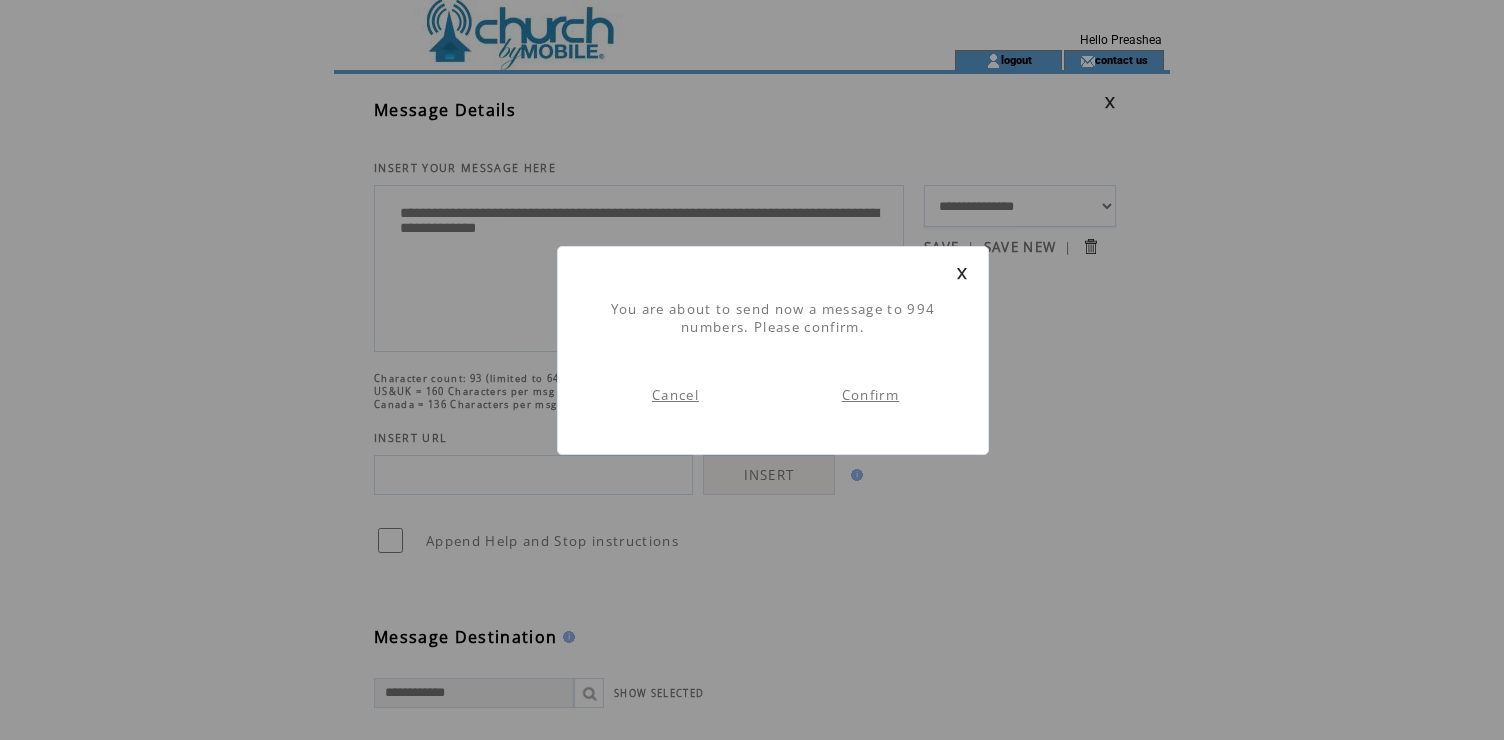 click on "Confirm" at bounding box center (870, 395) 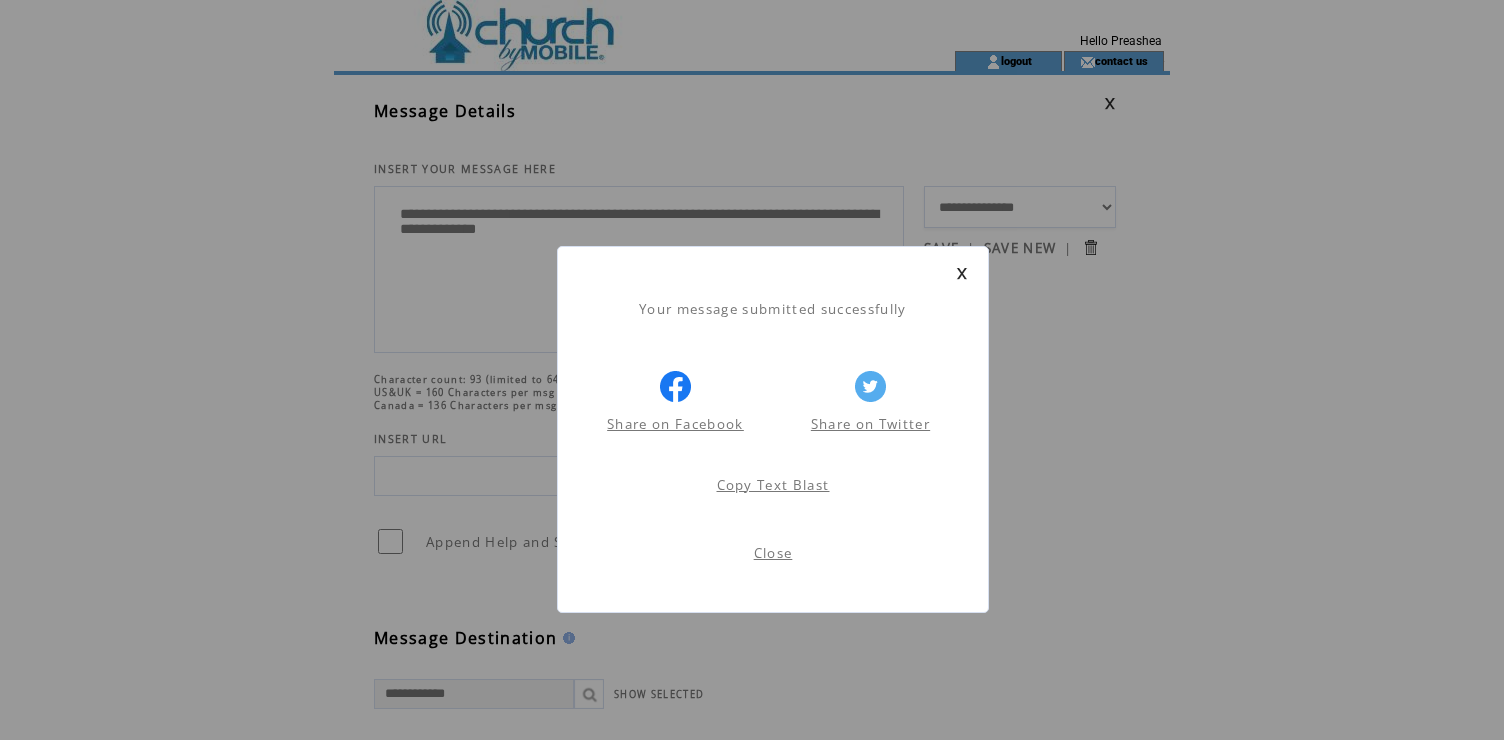 scroll, scrollTop: 1, scrollLeft: 0, axis: vertical 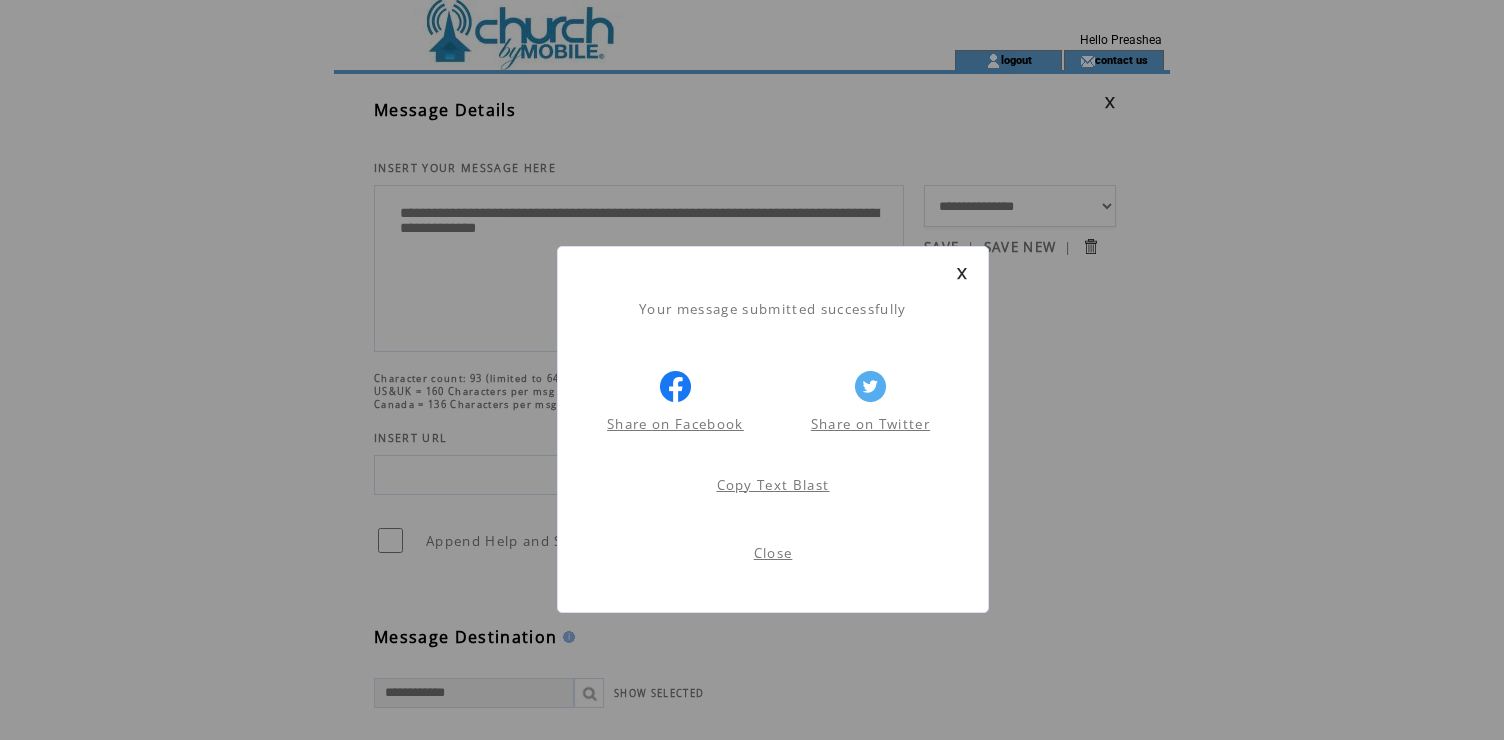 click on "Close" at bounding box center (773, 553) 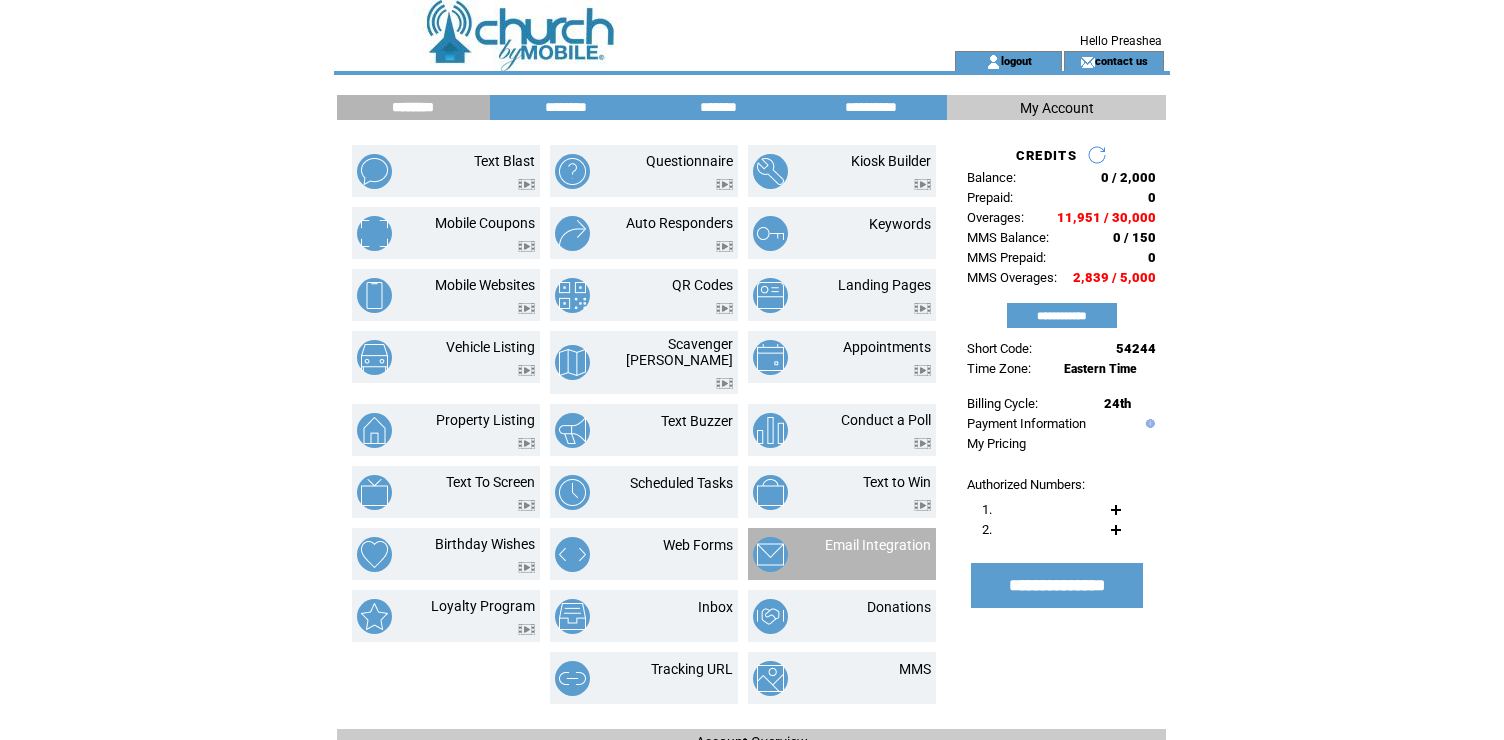 scroll, scrollTop: 0, scrollLeft: 0, axis: both 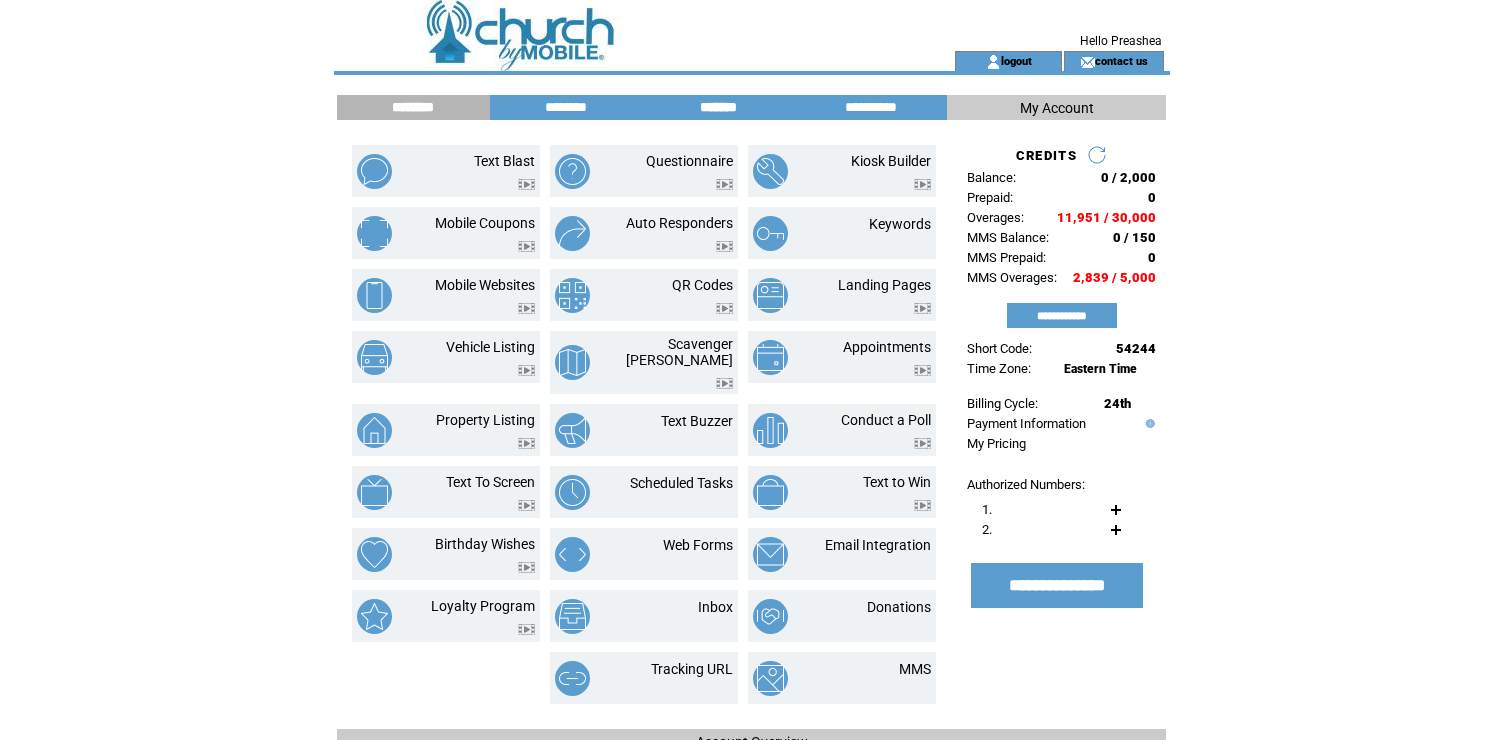 click on "*******" at bounding box center [718, 107] 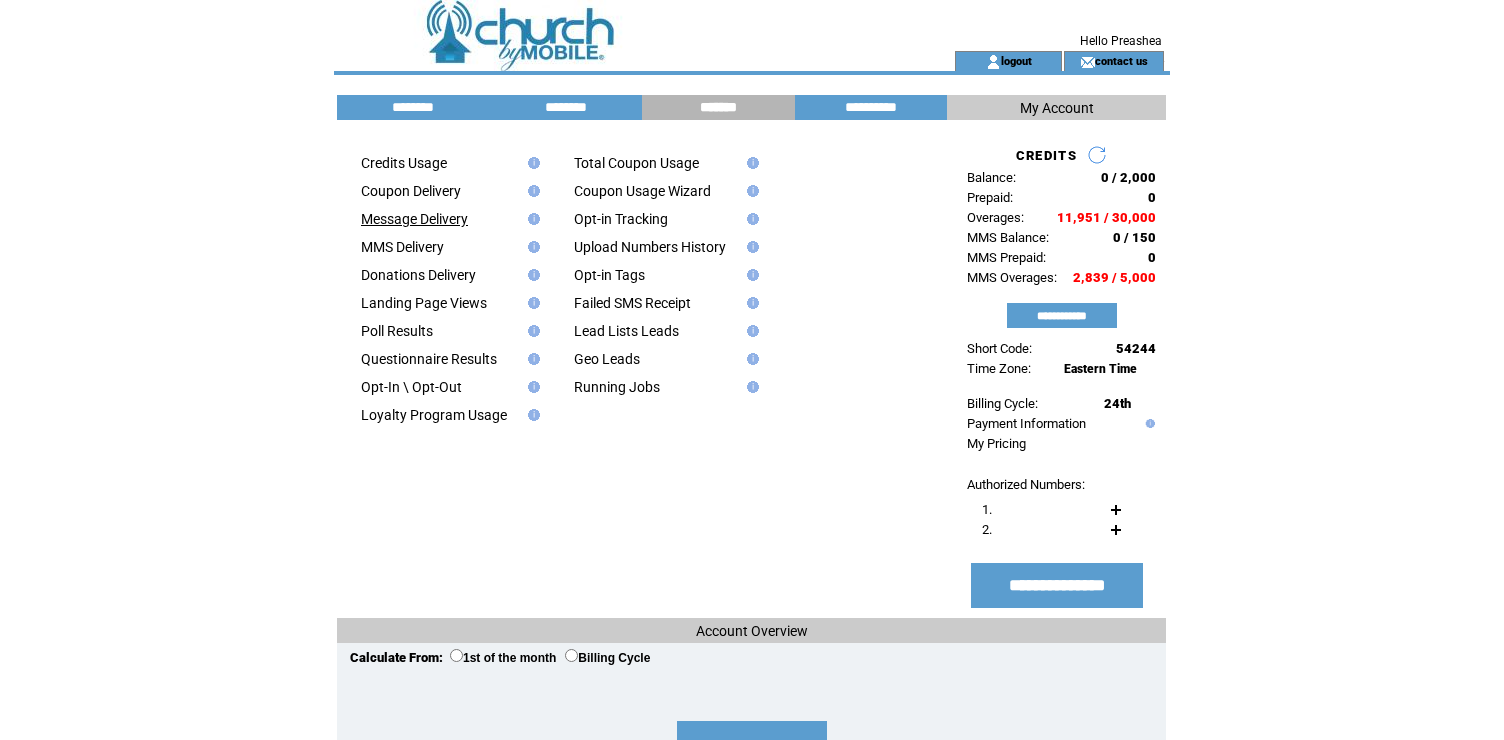 click on "Message Delivery" at bounding box center [414, 219] 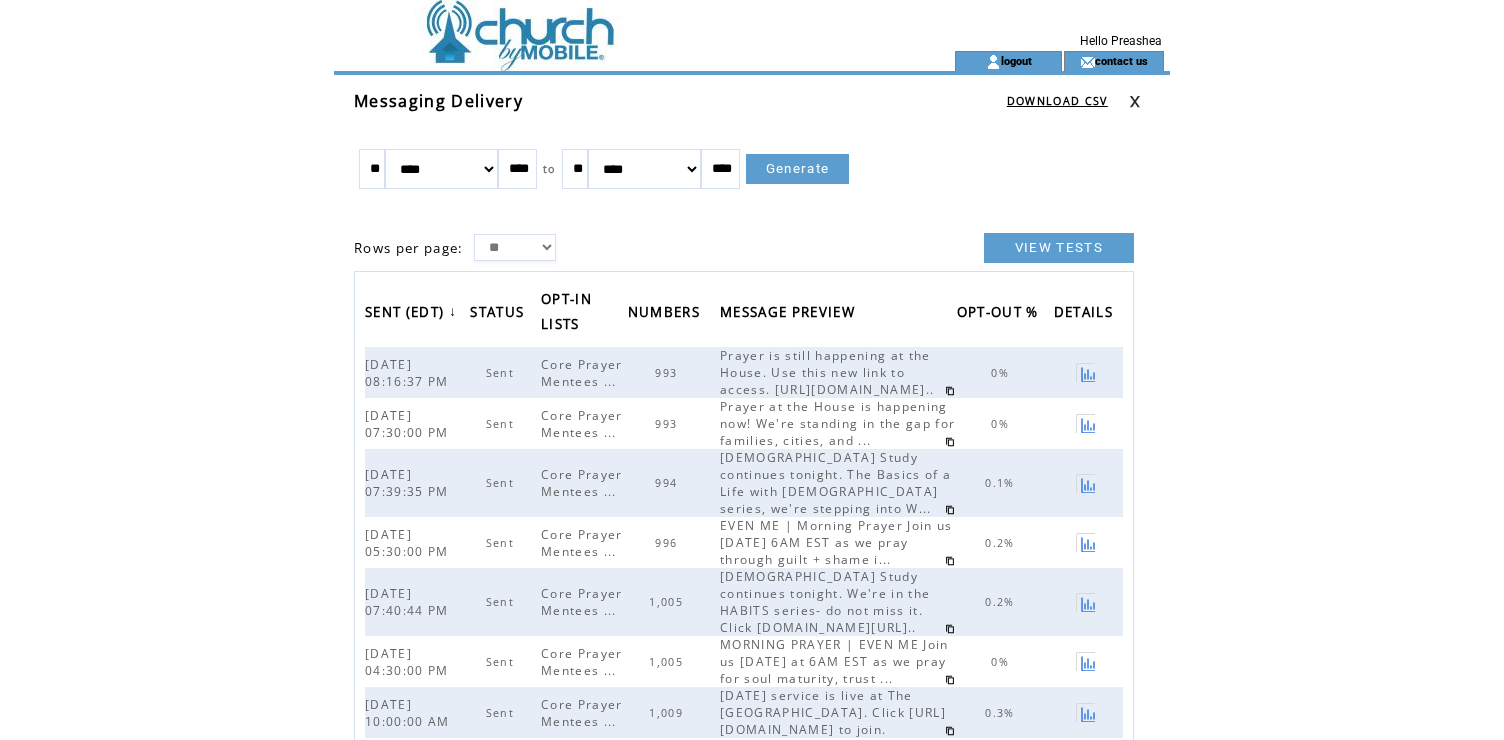 scroll, scrollTop: 0, scrollLeft: 0, axis: both 